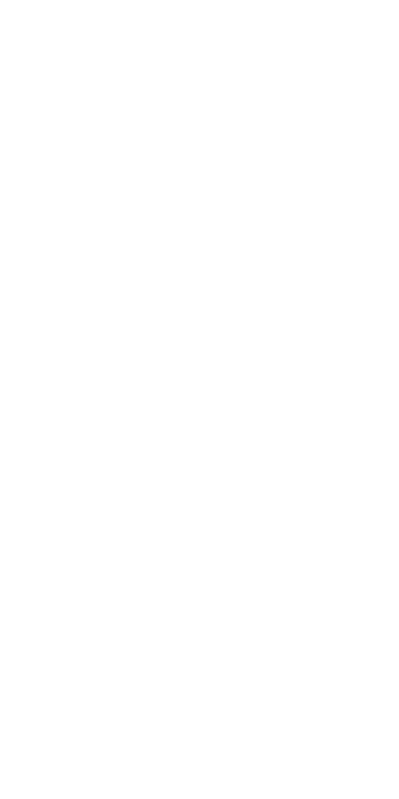 scroll, scrollTop: 0, scrollLeft: 0, axis: both 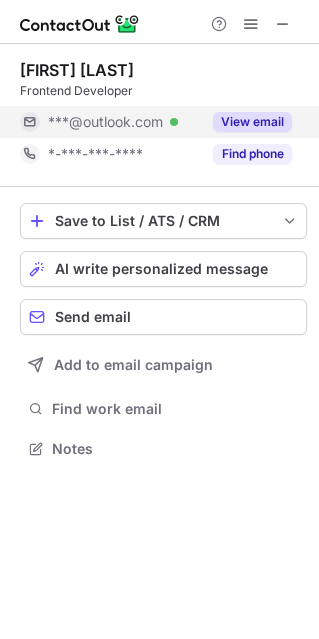 click on "View email" at bounding box center [252, 122] 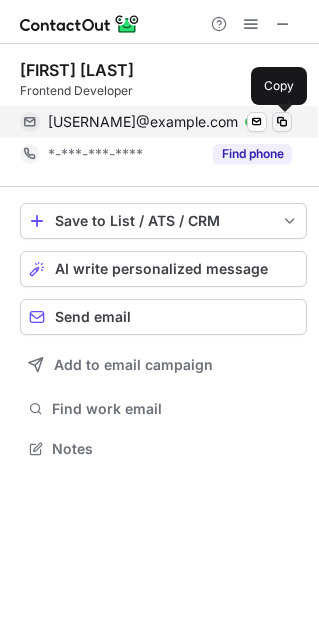 click at bounding box center [282, 122] 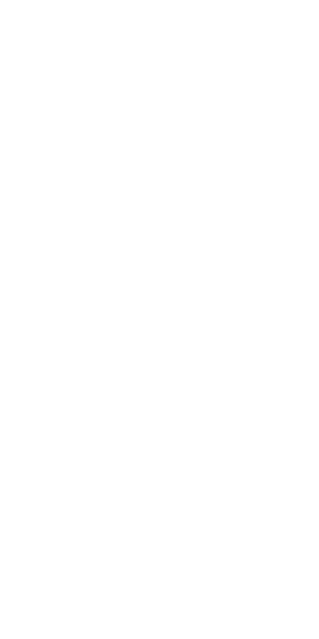 scroll, scrollTop: 0, scrollLeft: 0, axis: both 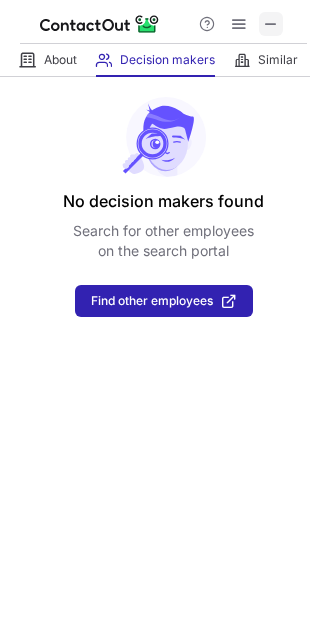 click at bounding box center (271, 24) 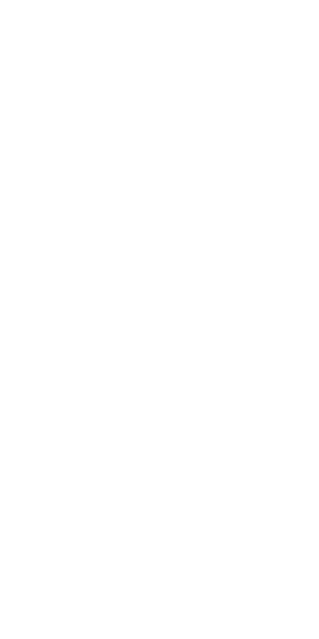 scroll, scrollTop: 0, scrollLeft: 0, axis: both 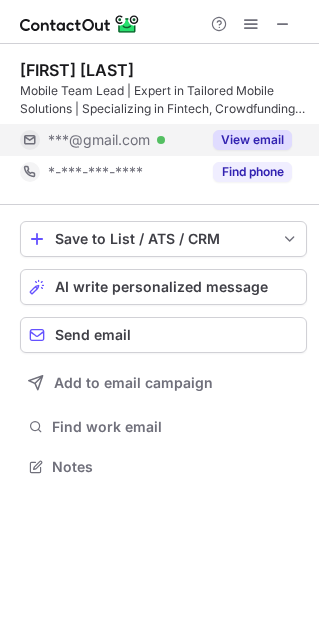 click on "View email" at bounding box center (252, 140) 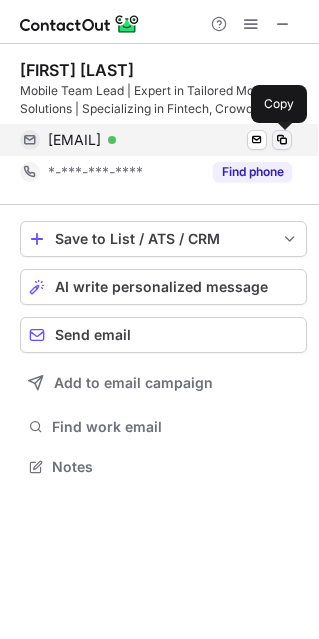 click at bounding box center [282, 140] 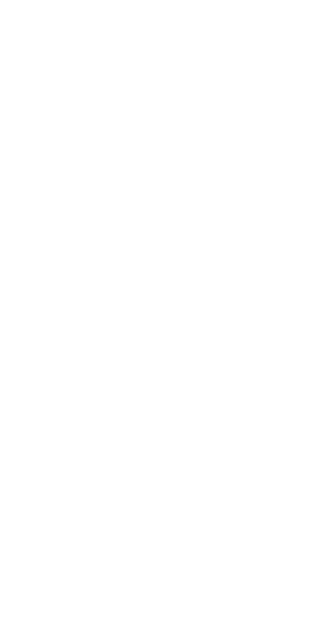 scroll, scrollTop: 0, scrollLeft: 0, axis: both 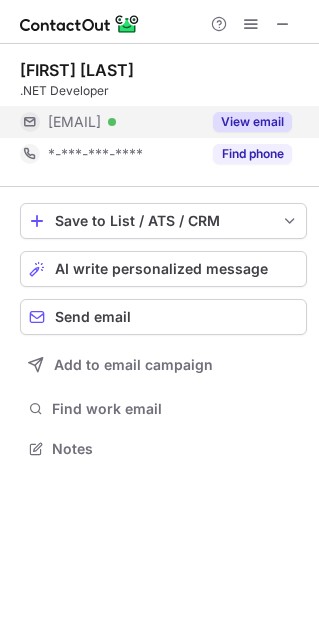 click on "View email" at bounding box center (252, 122) 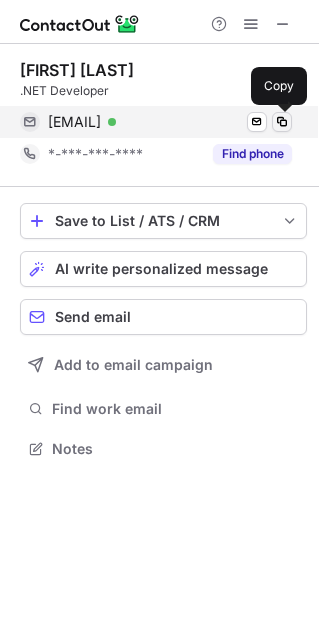 click at bounding box center (282, 122) 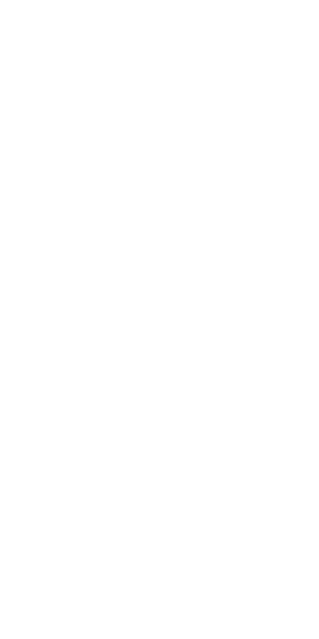 scroll, scrollTop: 0, scrollLeft: 0, axis: both 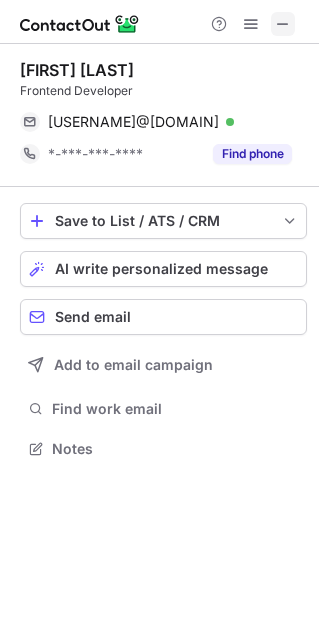 click at bounding box center (283, 24) 